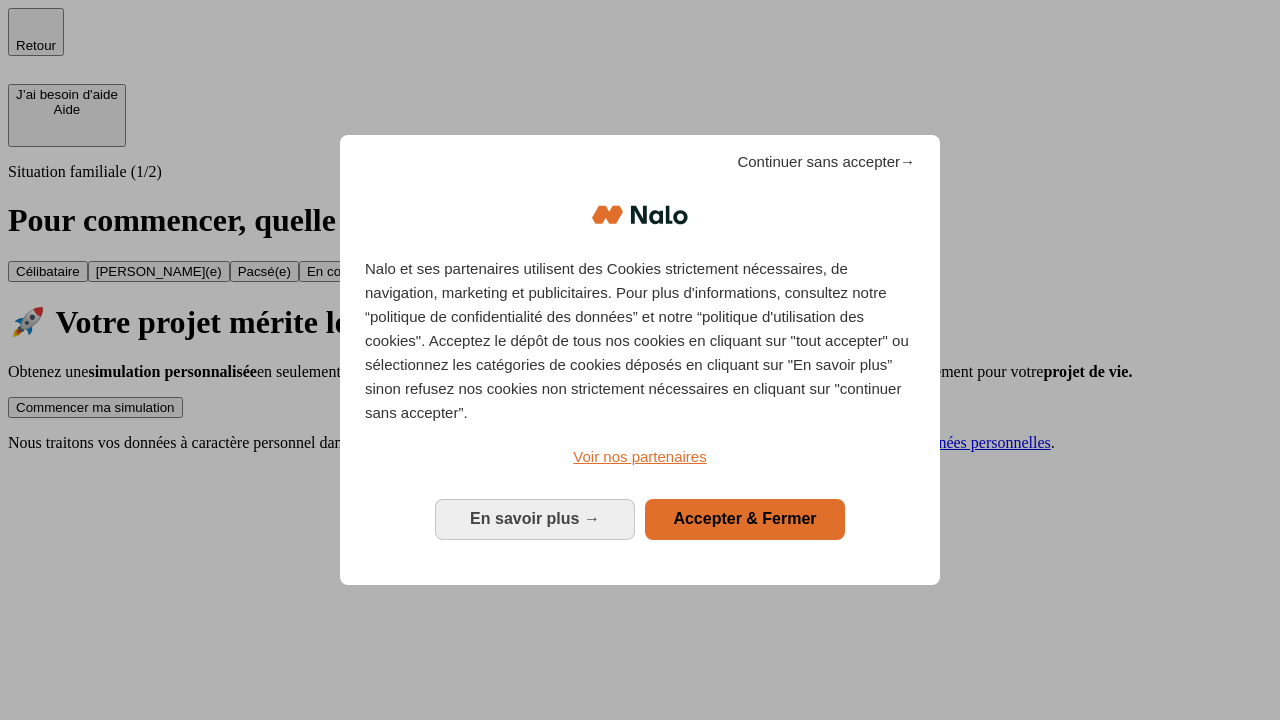scroll, scrollTop: 0, scrollLeft: 0, axis: both 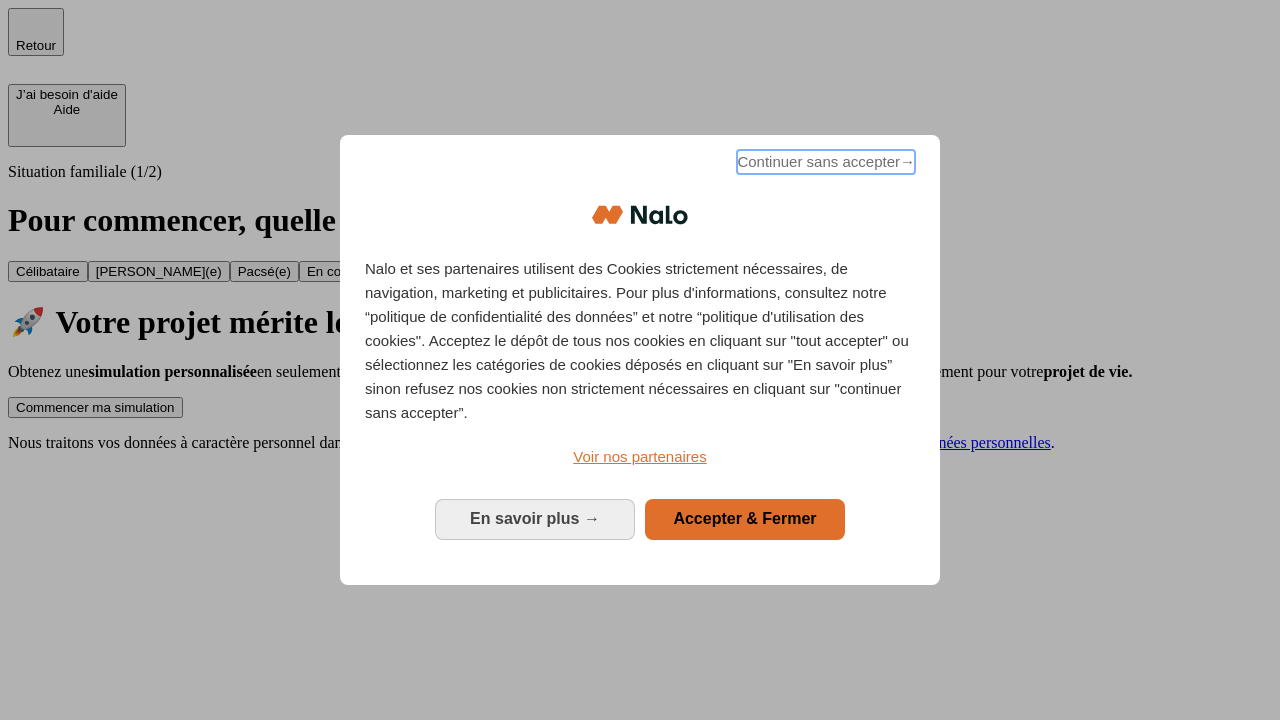 click on "Continuer sans accepter  →" at bounding box center (826, 162) 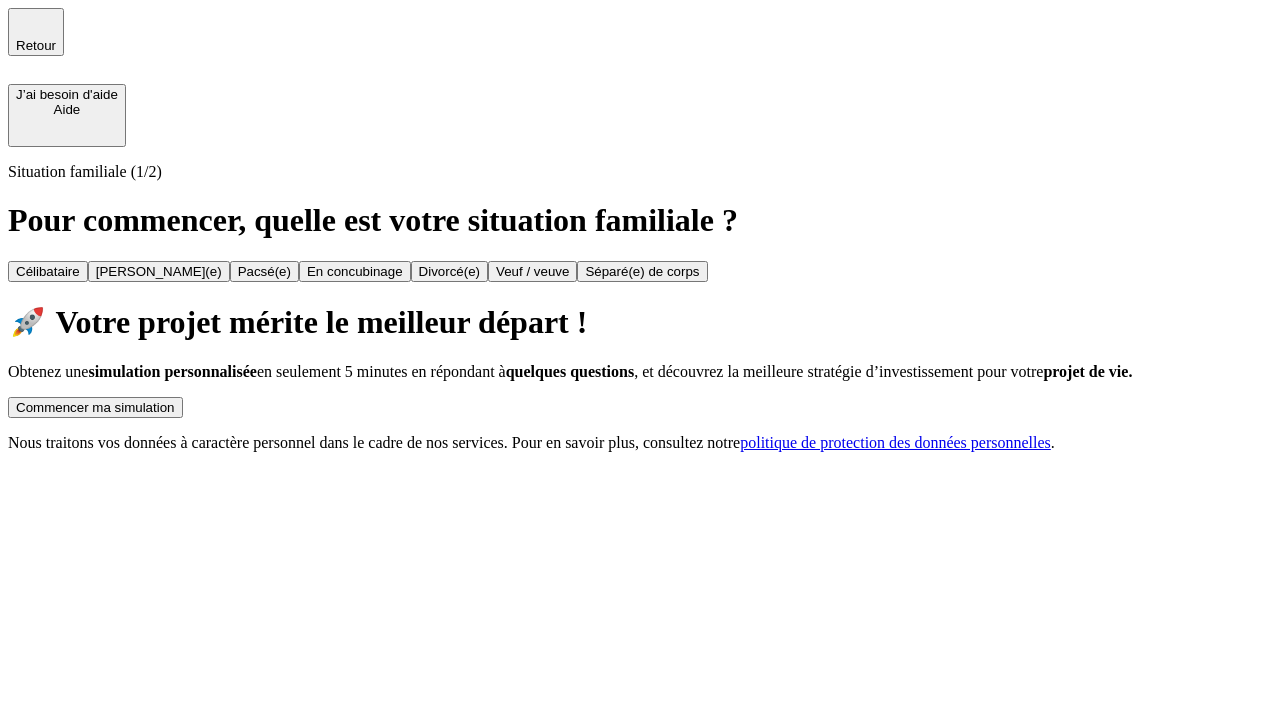 click on "Commencer ma simulation" at bounding box center (95, 407) 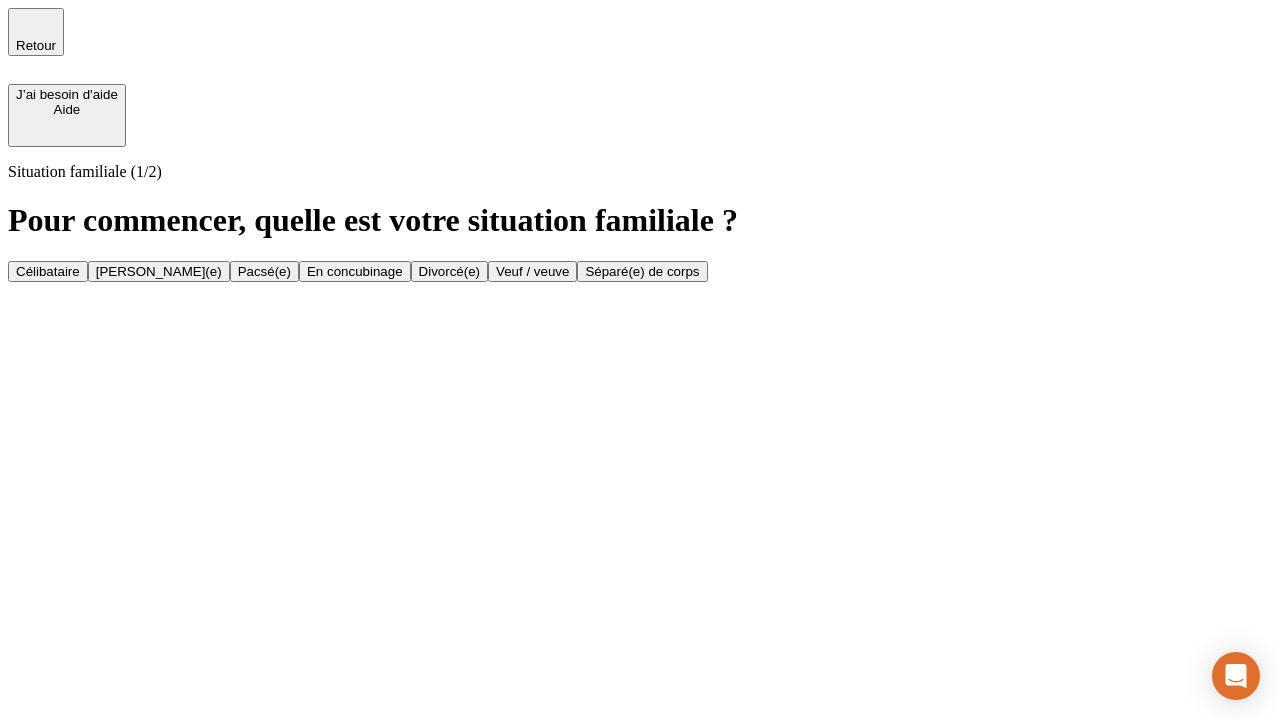 click on "Veuf / veuve" at bounding box center (532, 271) 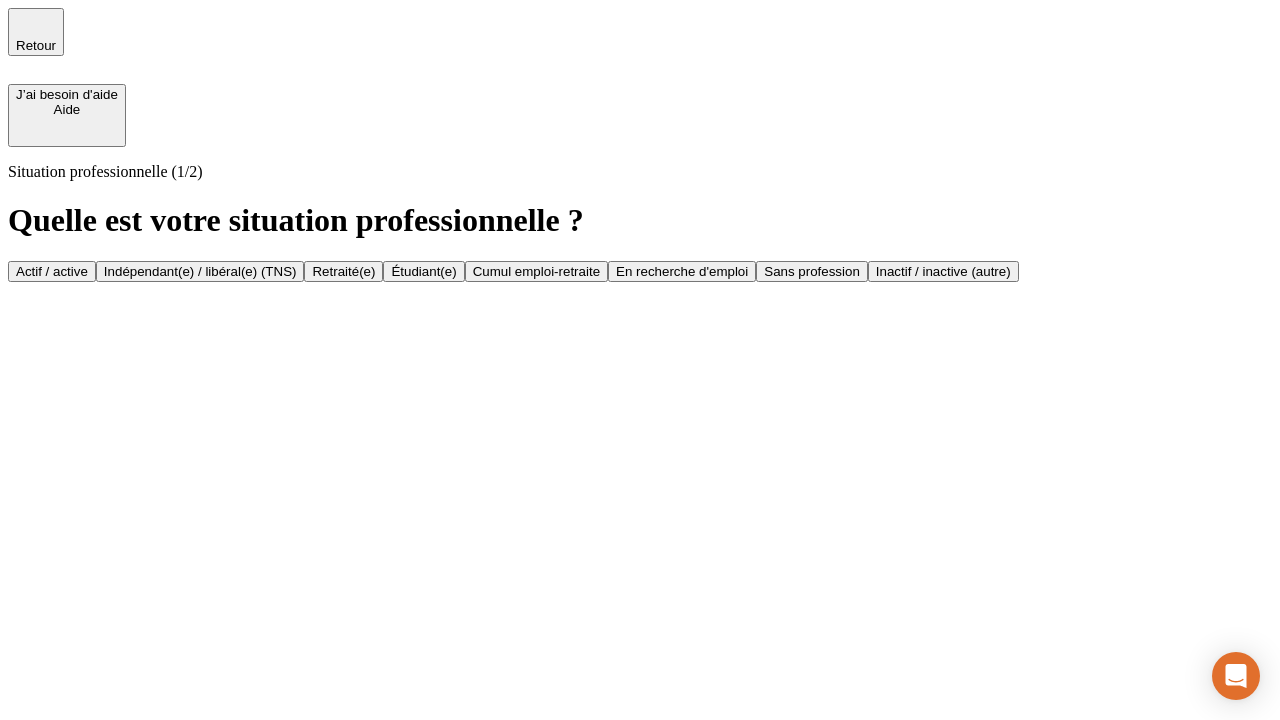 click on "Retraité(e)" at bounding box center (343, 271) 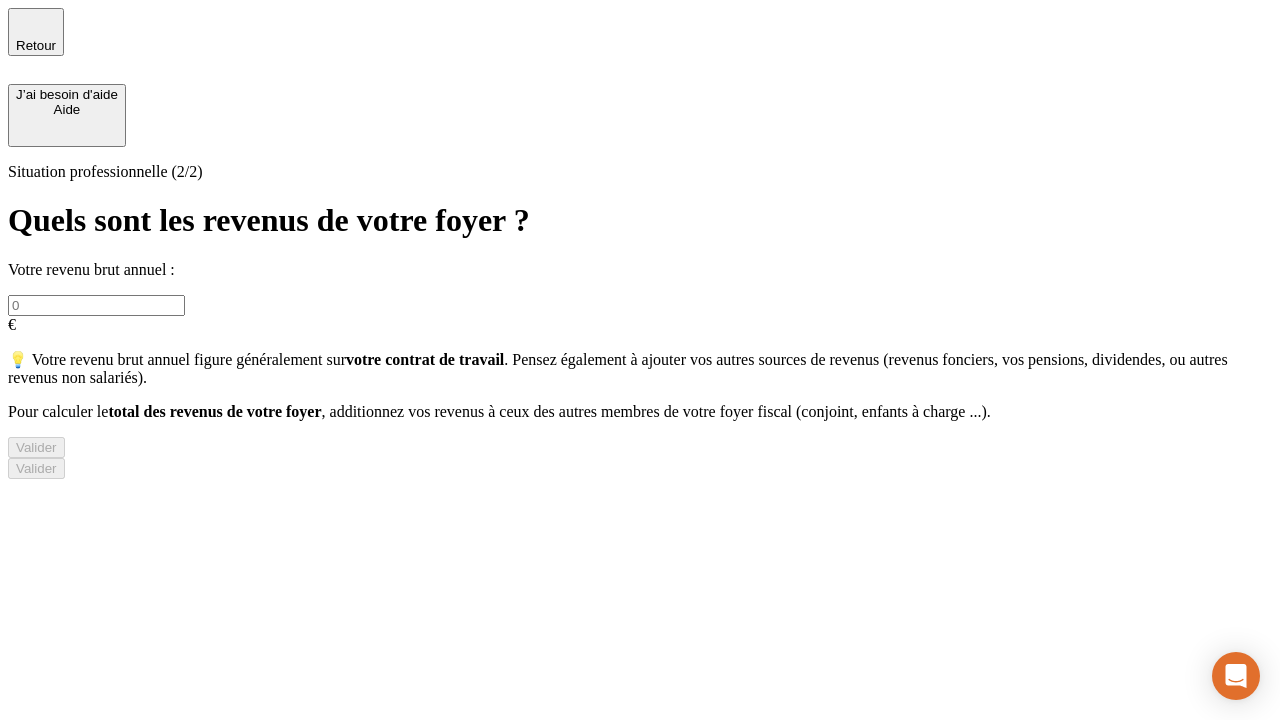 click at bounding box center [96, 305] 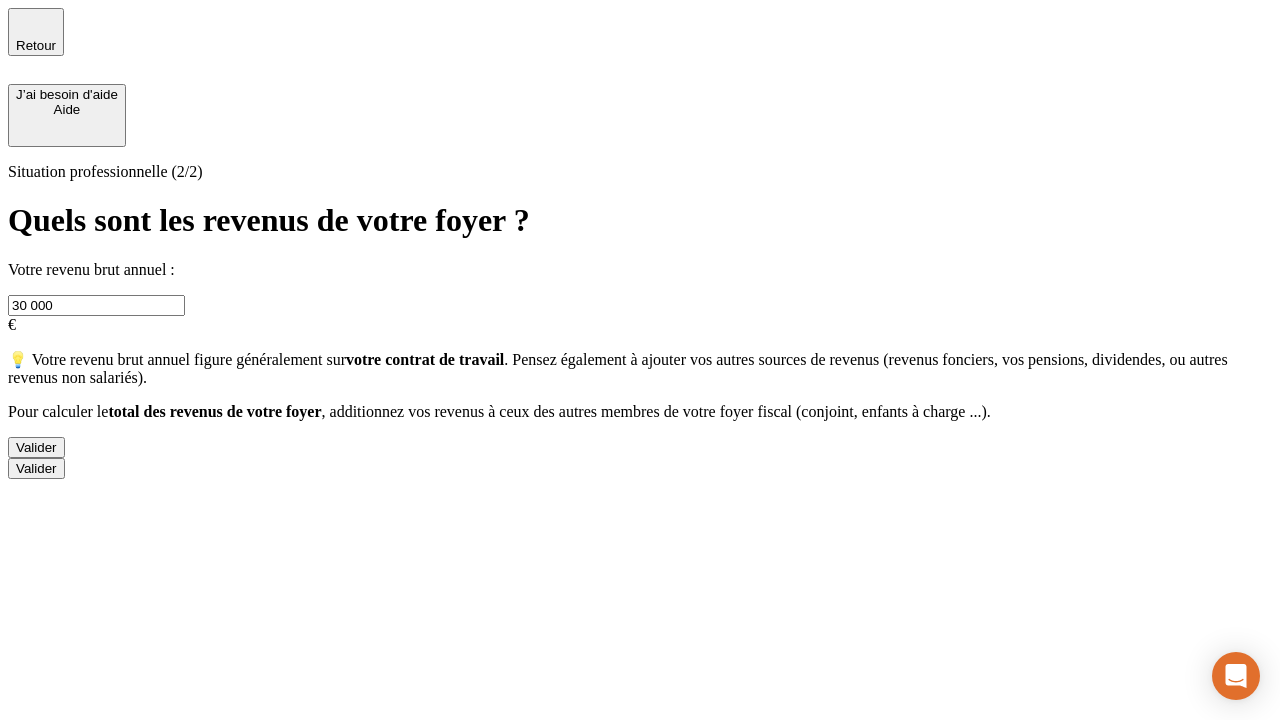 click on "Valider" at bounding box center [36, 447] 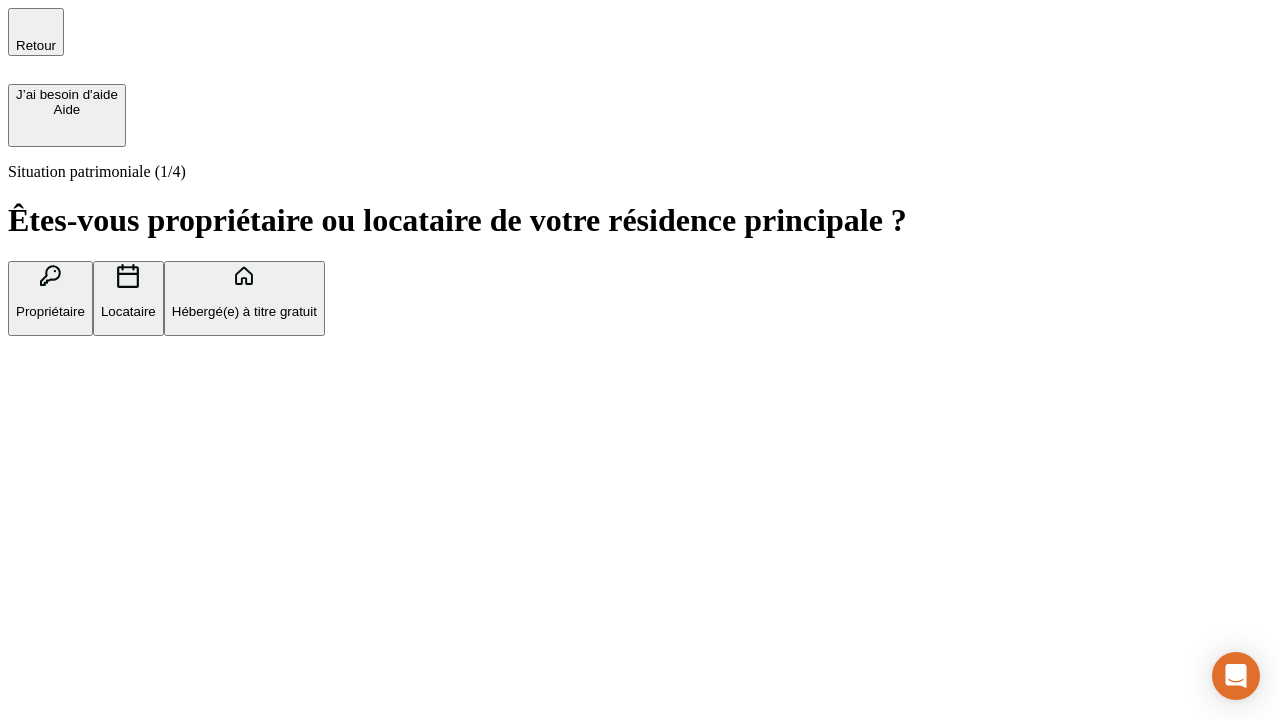 click on "Locataire" at bounding box center (128, 311) 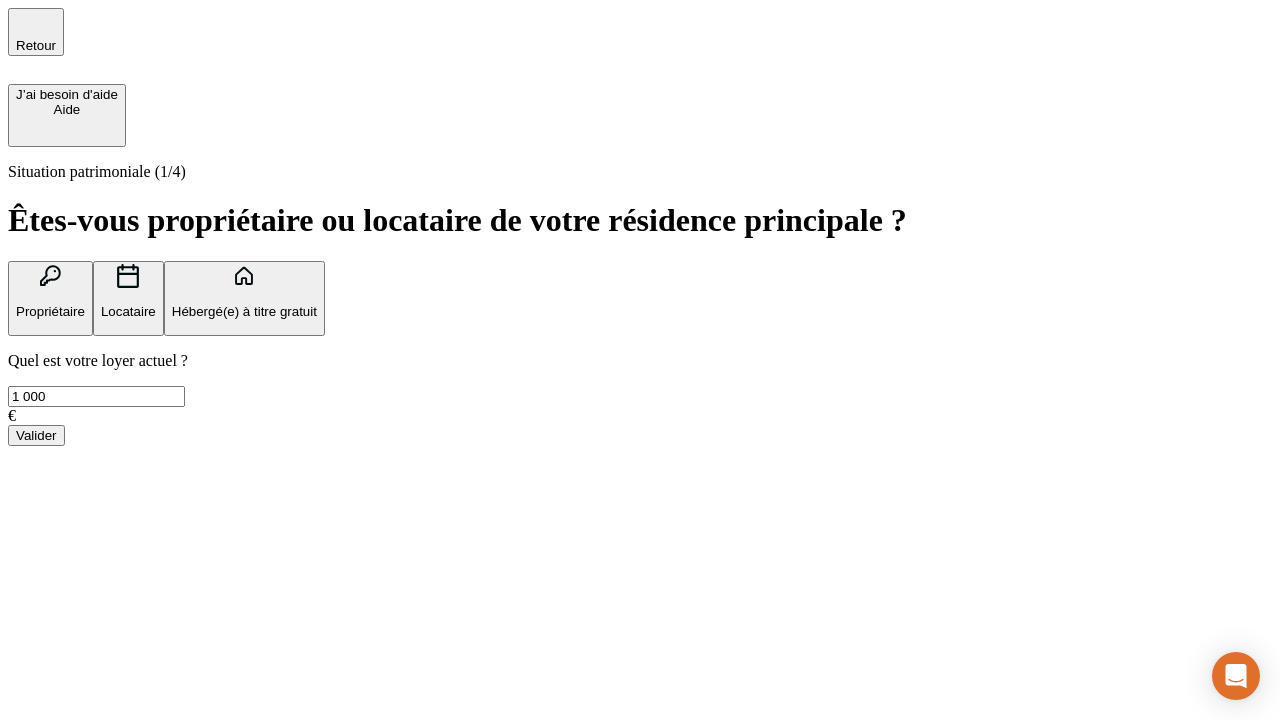 type on "1 000" 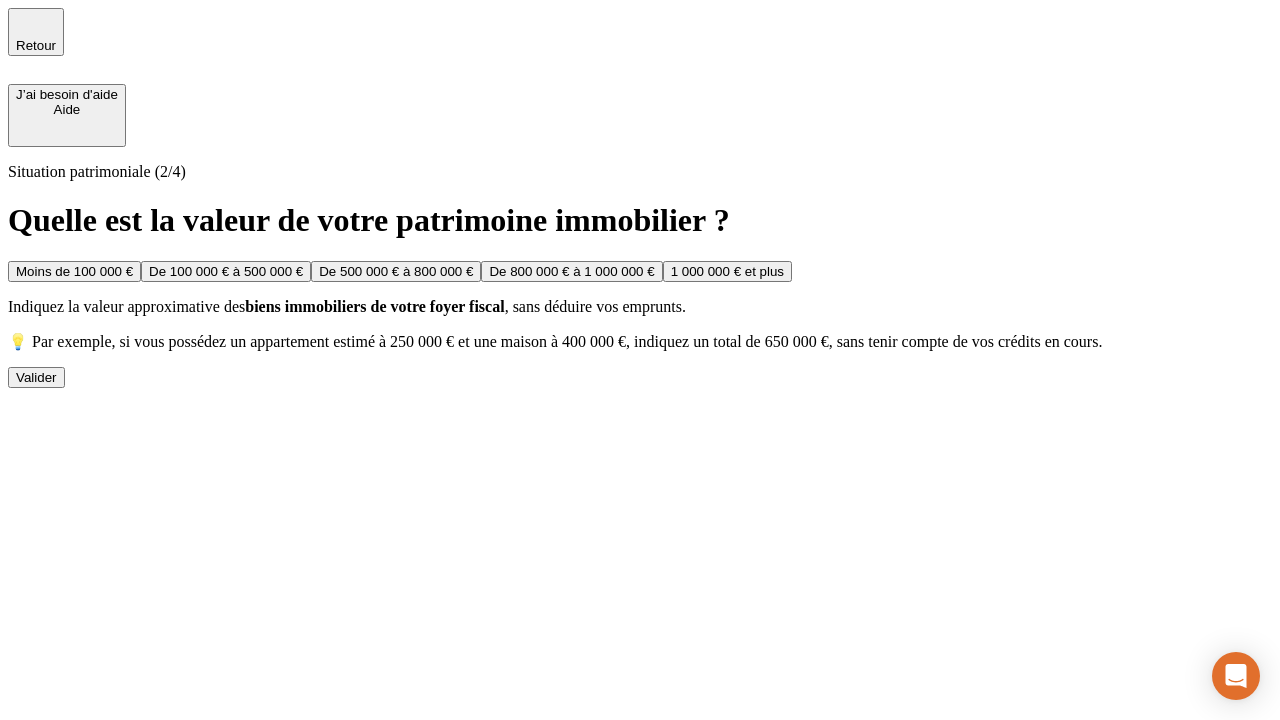 click on "Moins de 100 000 €" at bounding box center [74, 271] 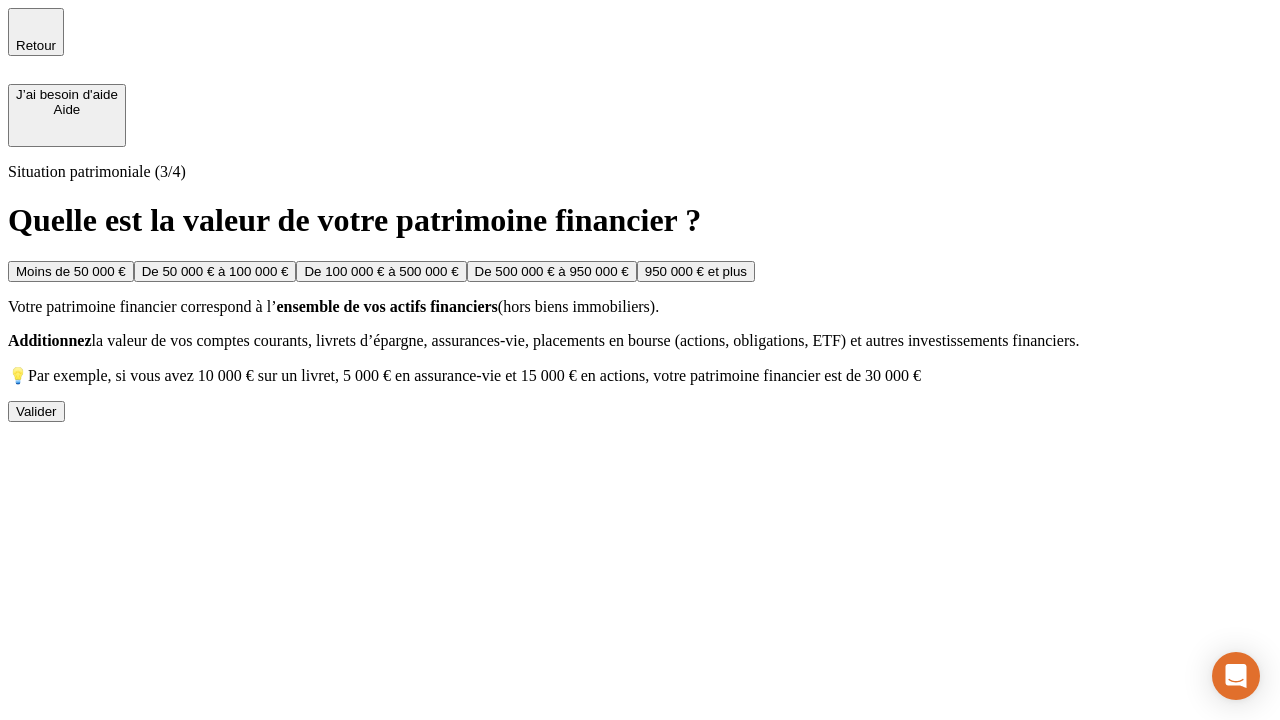 click on "Moins de 50 000 €" at bounding box center [71, 271] 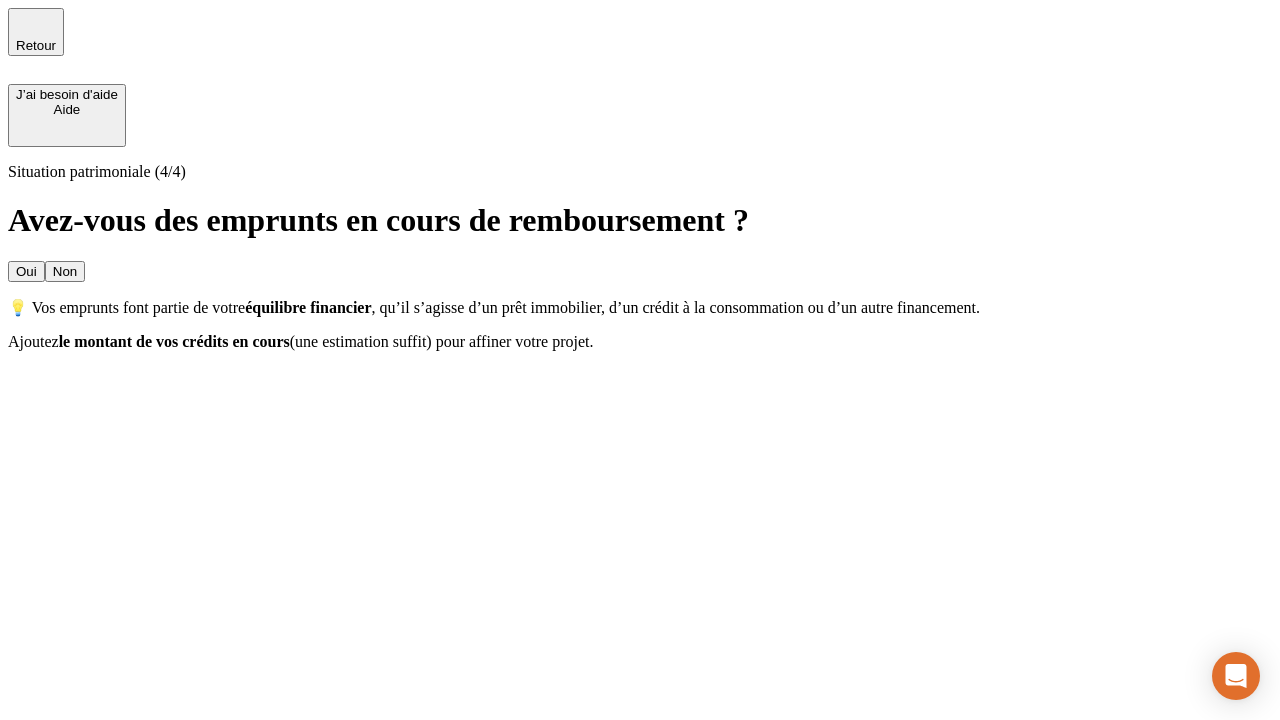 click on "Non" at bounding box center [65, 271] 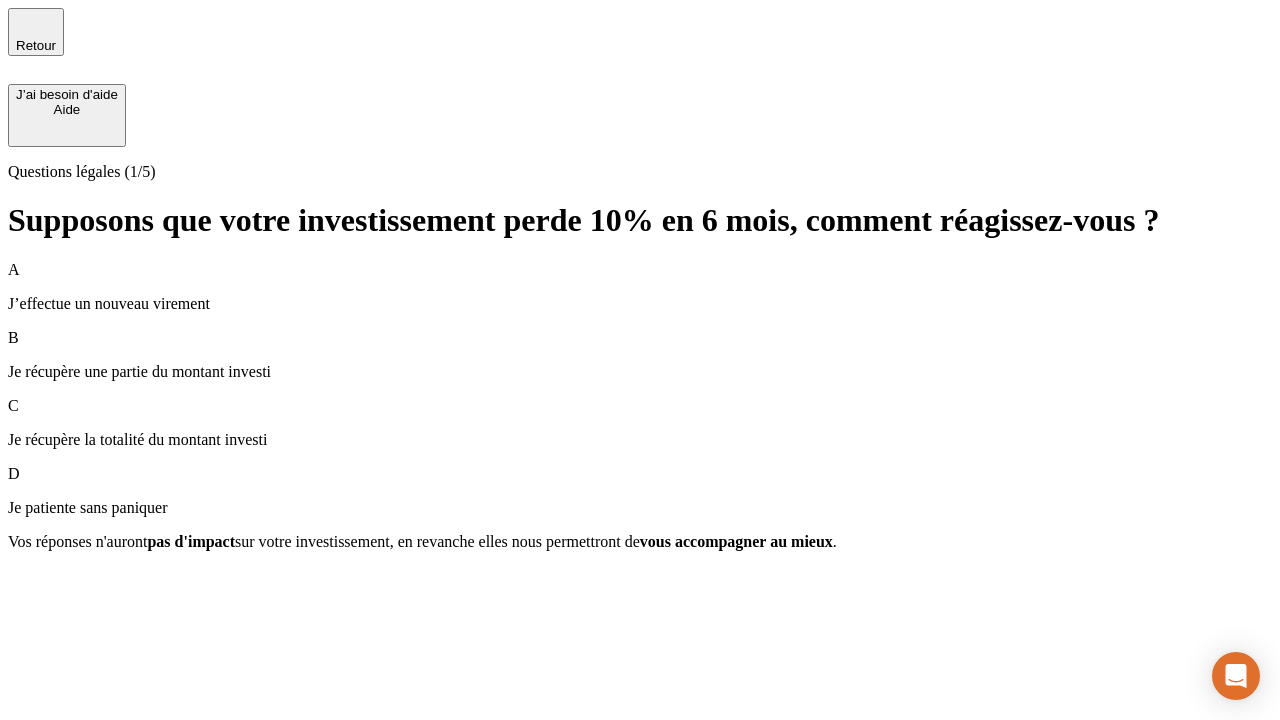 click on "Je récupère une partie du montant investi" at bounding box center (640, 372) 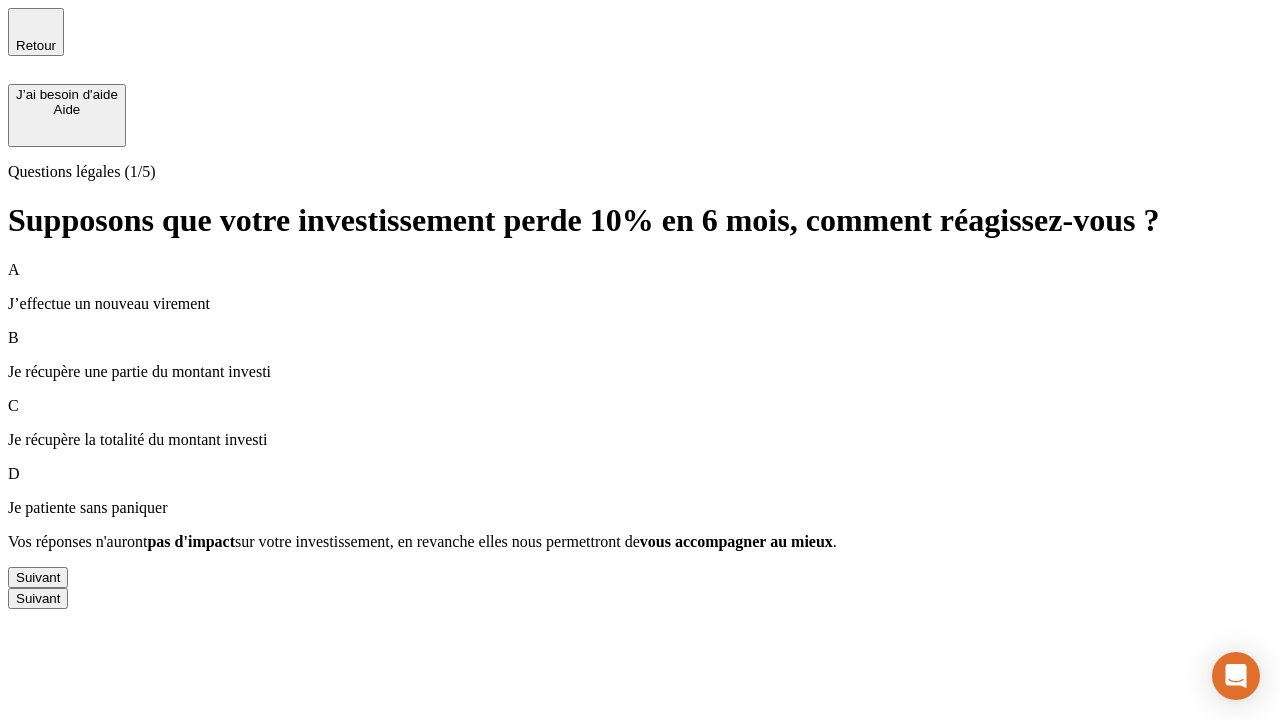 click on "Suivant" at bounding box center [38, 577] 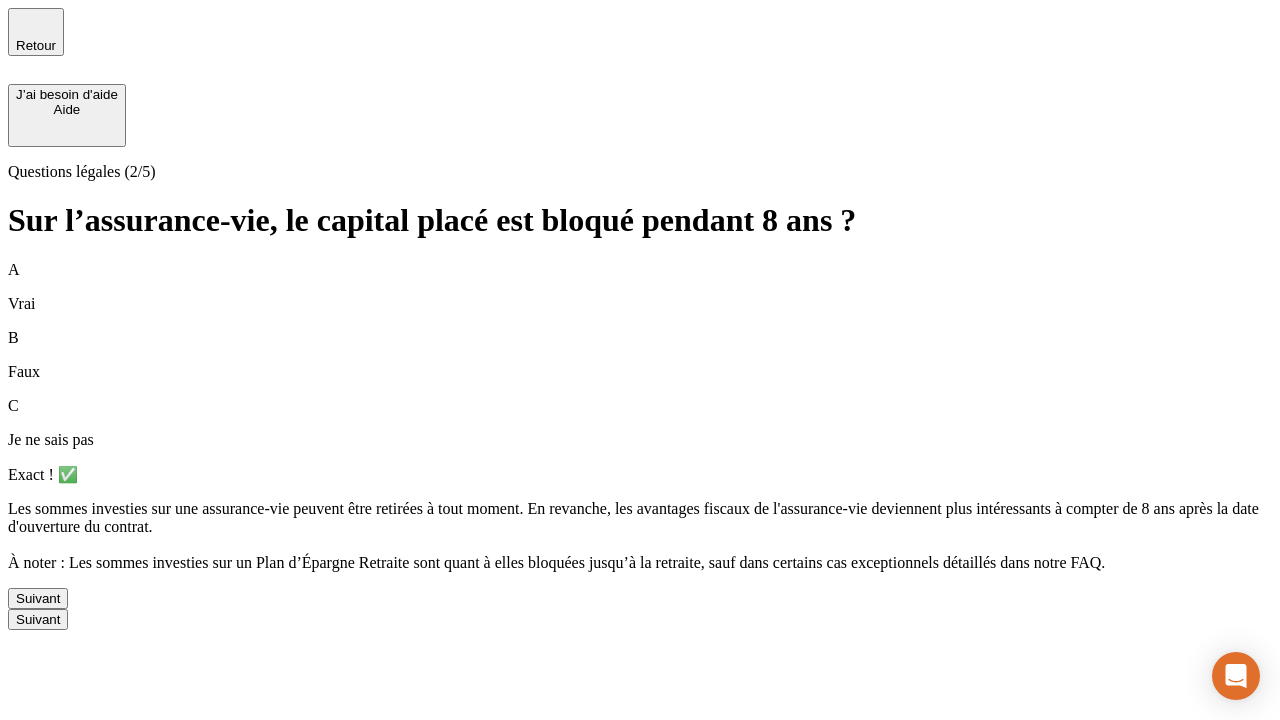 click on "Suivant" at bounding box center (38, 598) 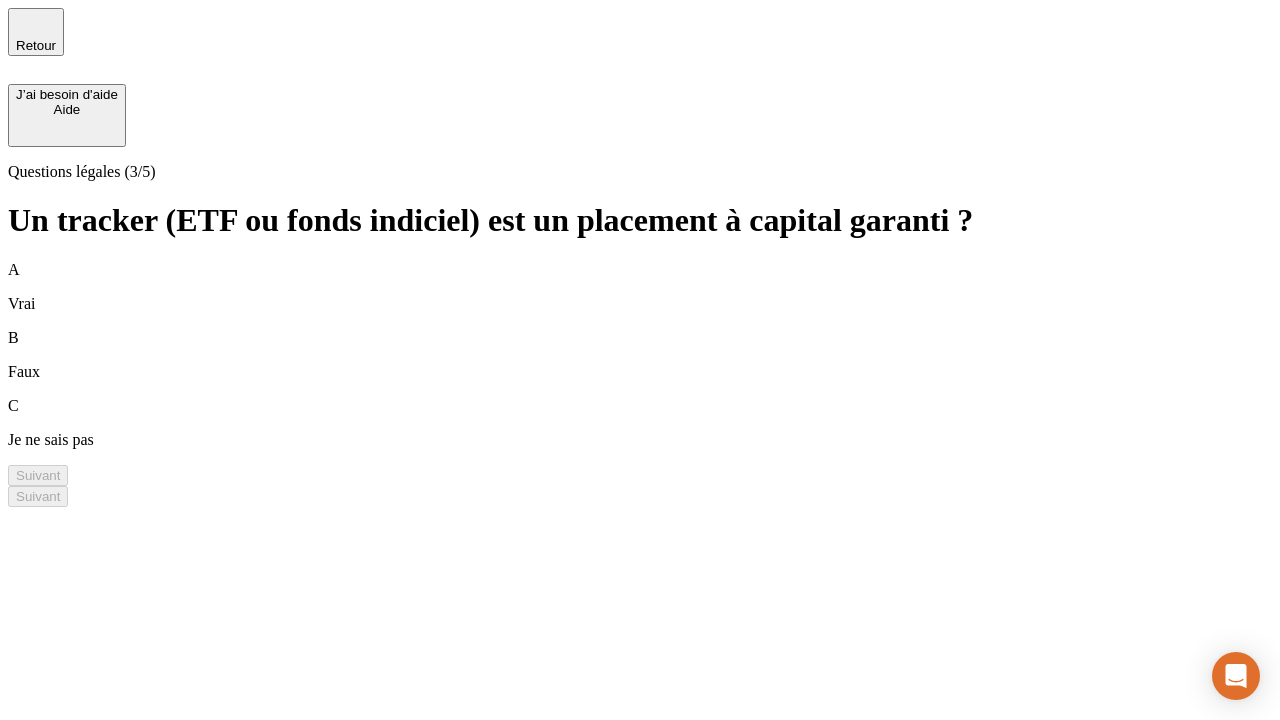 click on "B Faux" at bounding box center [640, 355] 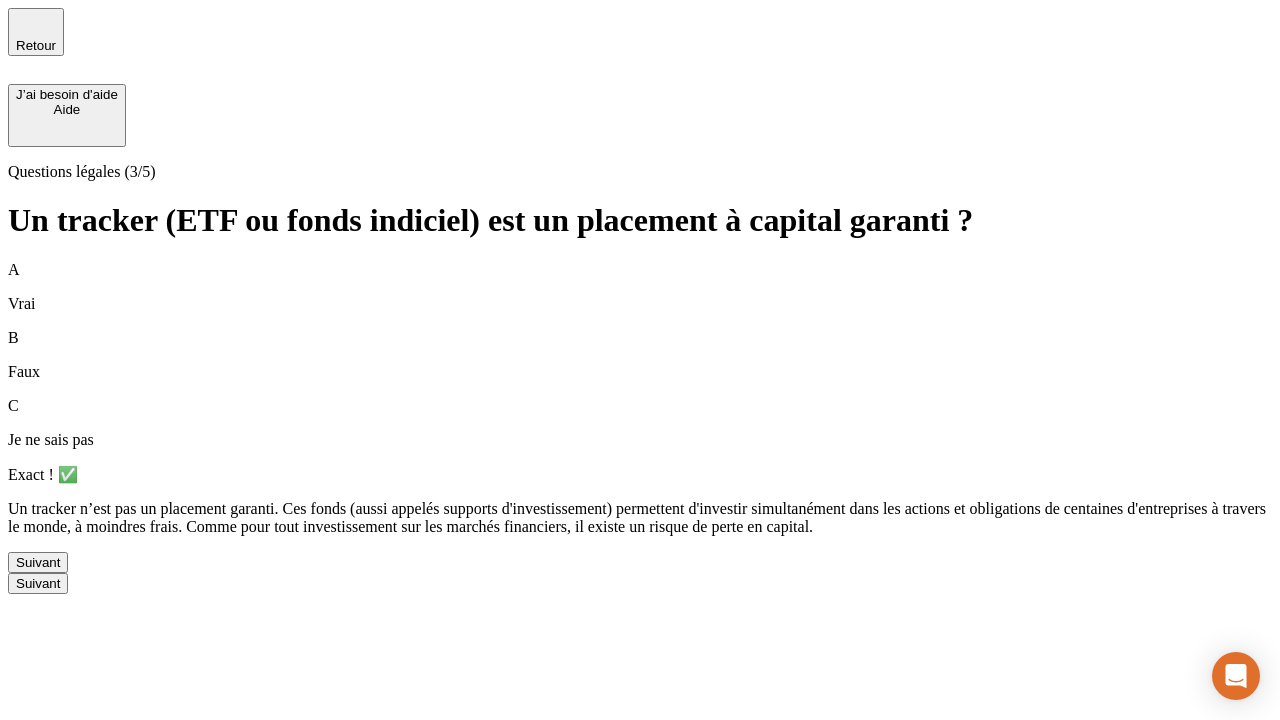 click on "Suivant" at bounding box center (38, 562) 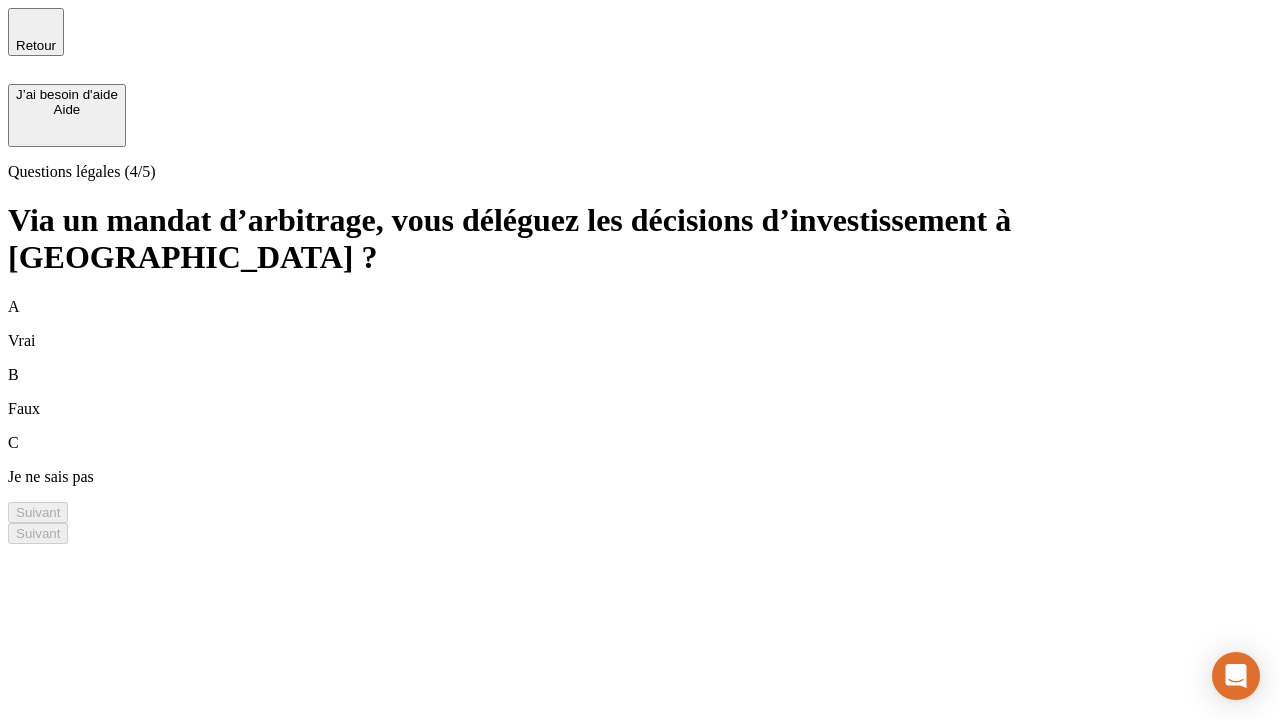 click on "A Vrai" at bounding box center (640, 324) 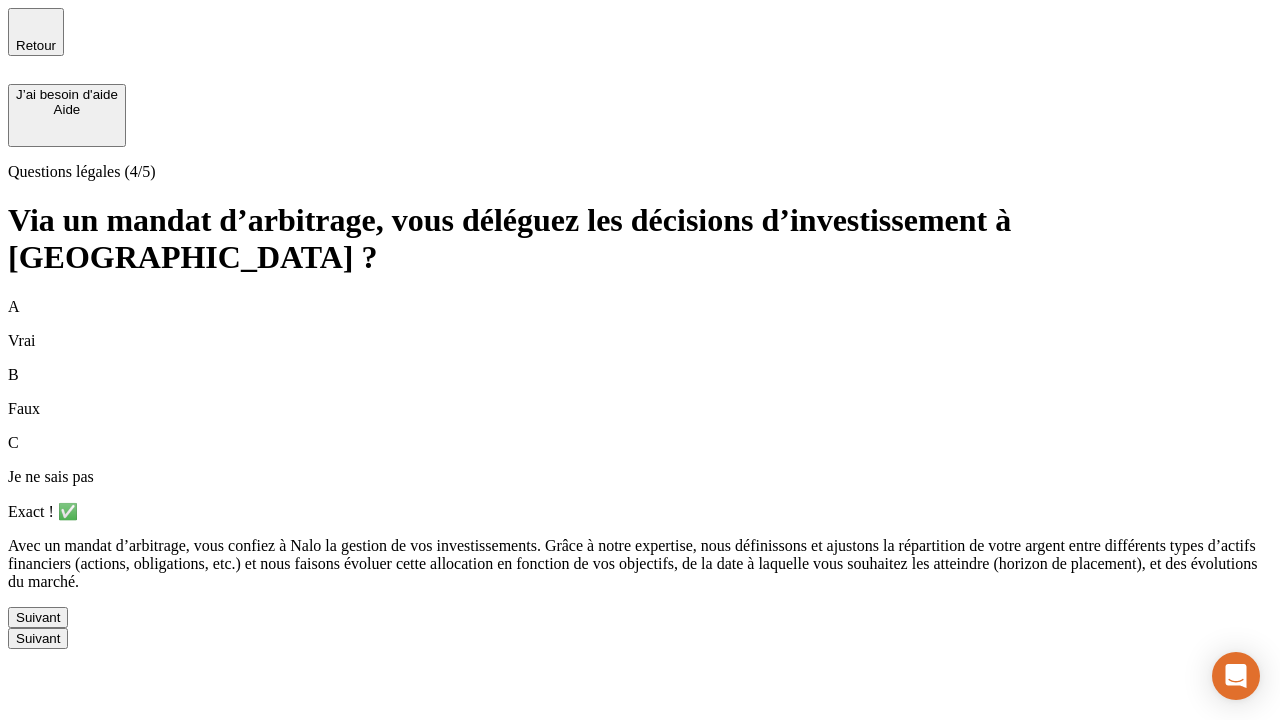 click on "Suivant" at bounding box center [38, 617] 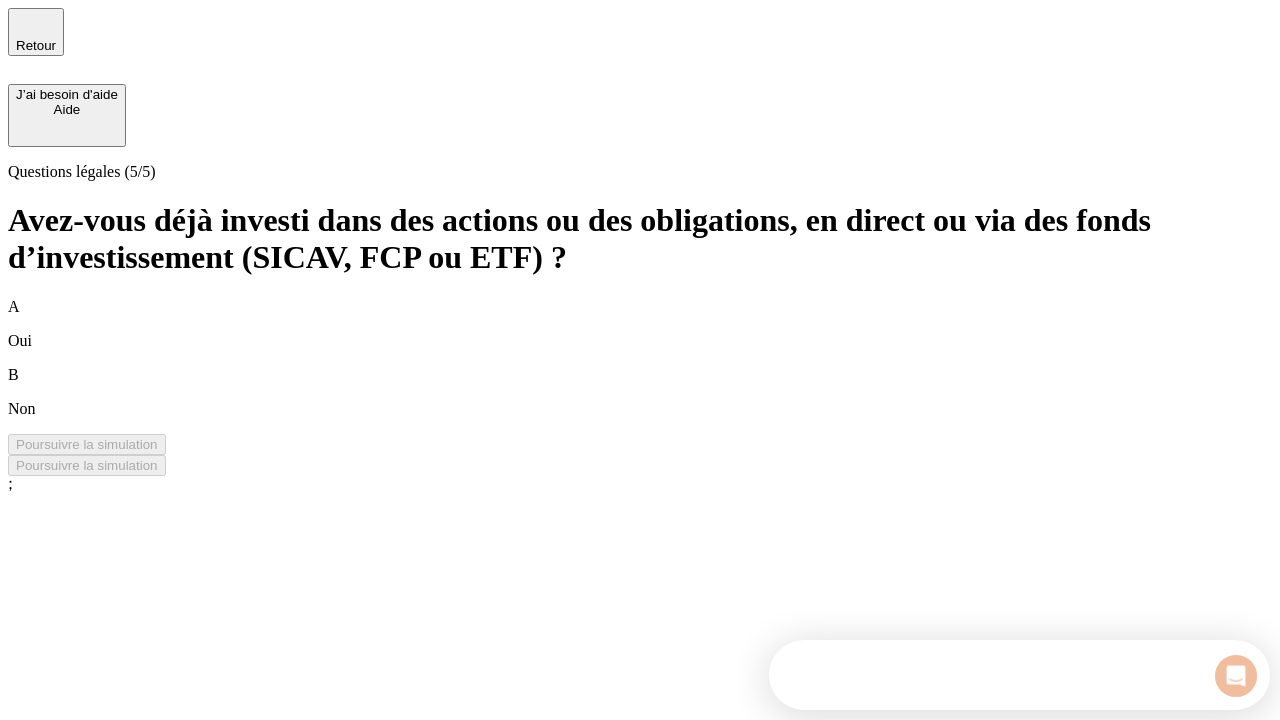 scroll, scrollTop: 0, scrollLeft: 0, axis: both 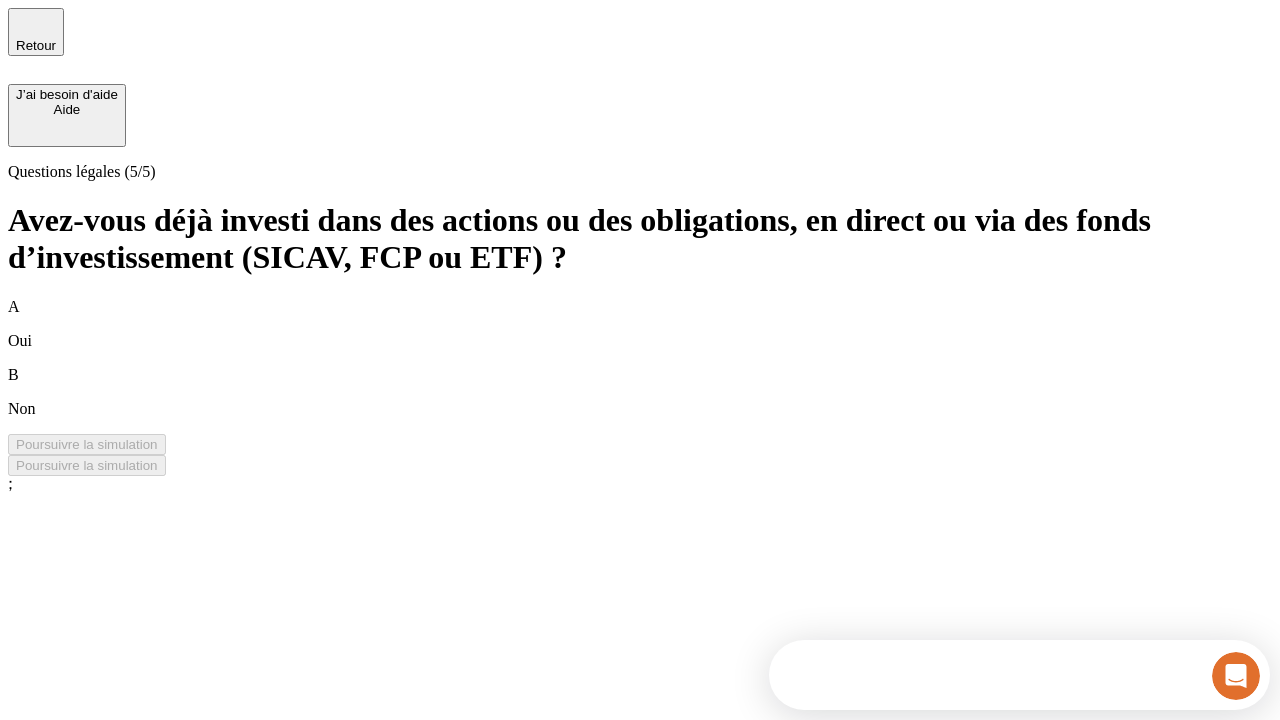 click on "A Oui" at bounding box center (640, 324) 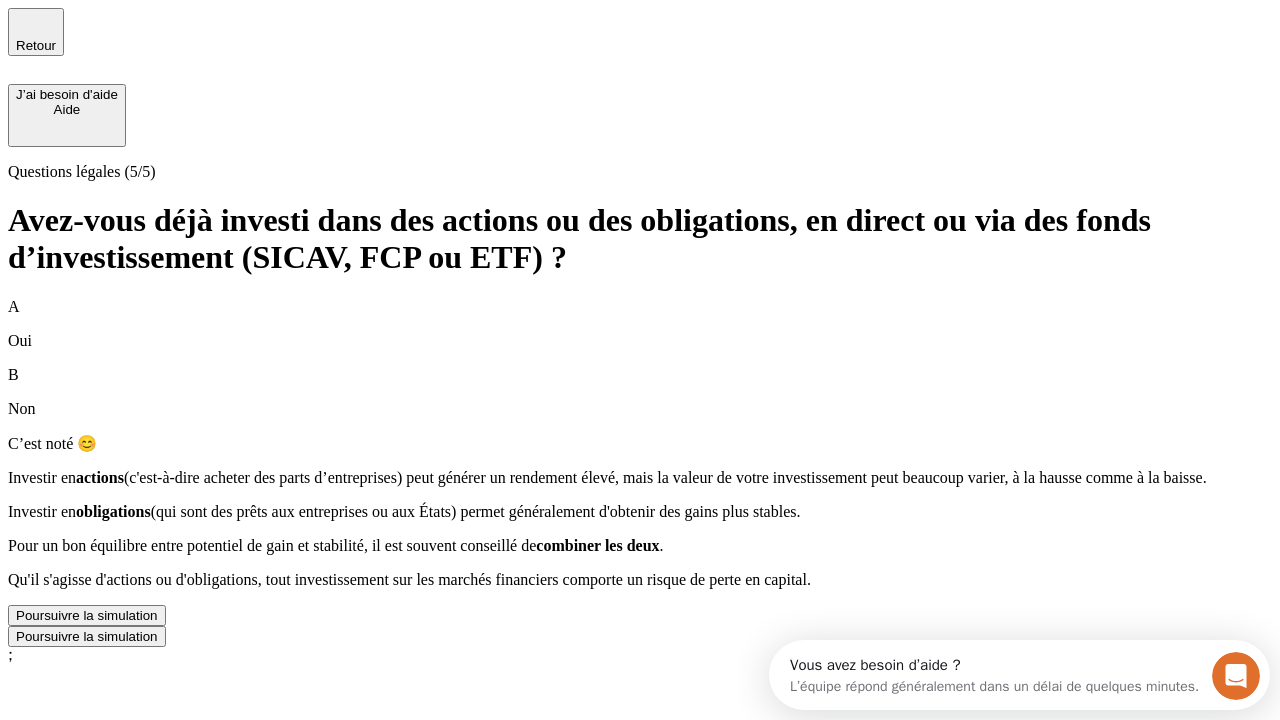 click on "Poursuivre la simulation" at bounding box center [87, 615] 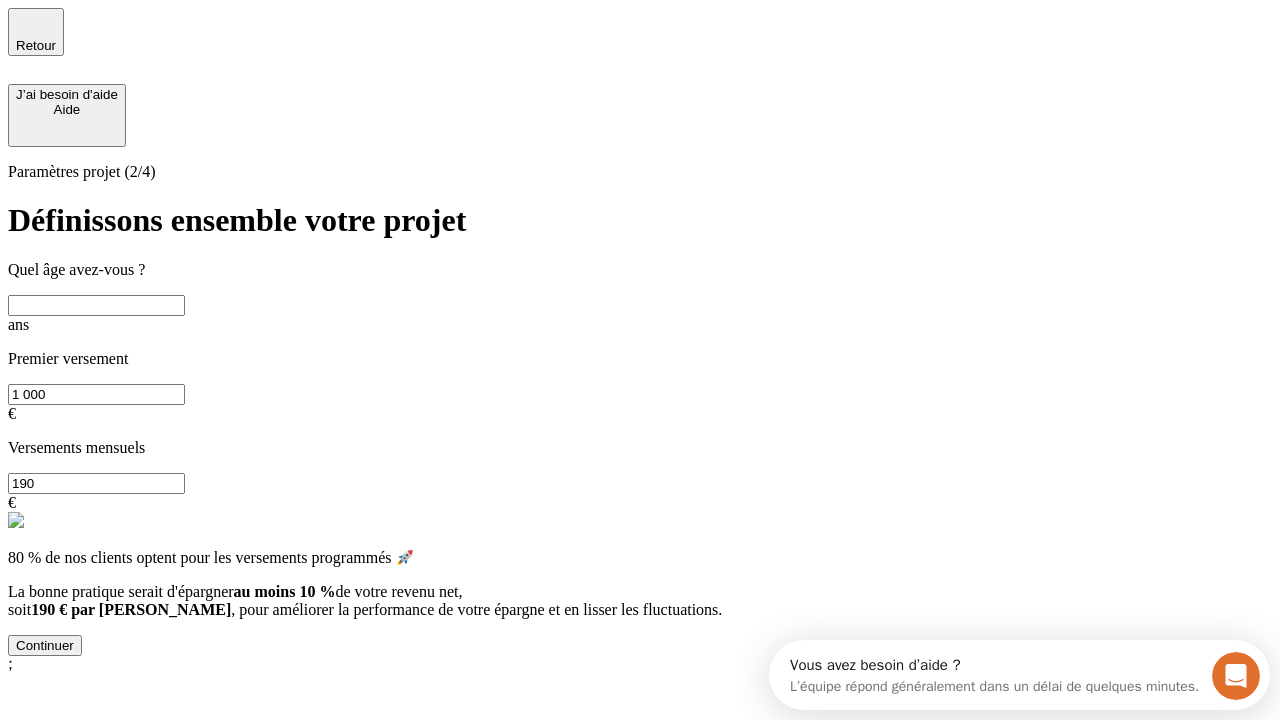 scroll, scrollTop: 18, scrollLeft: 0, axis: vertical 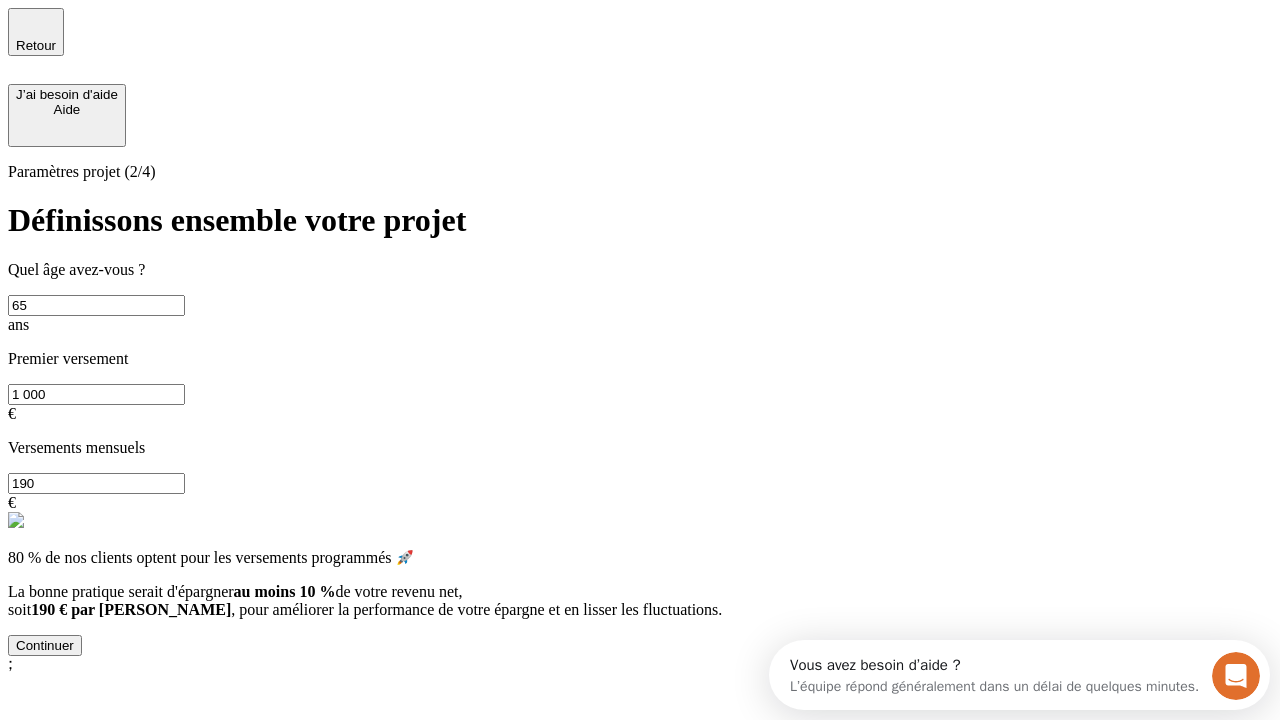 type on "65" 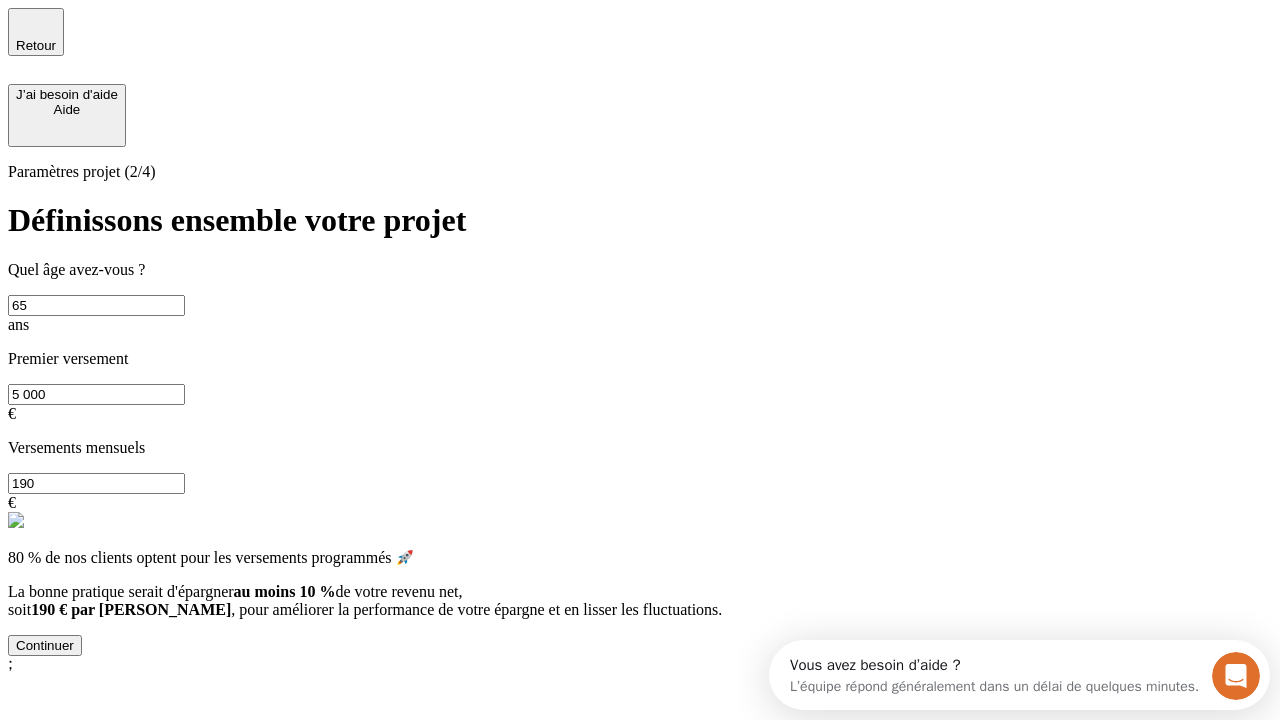 type on "5 000" 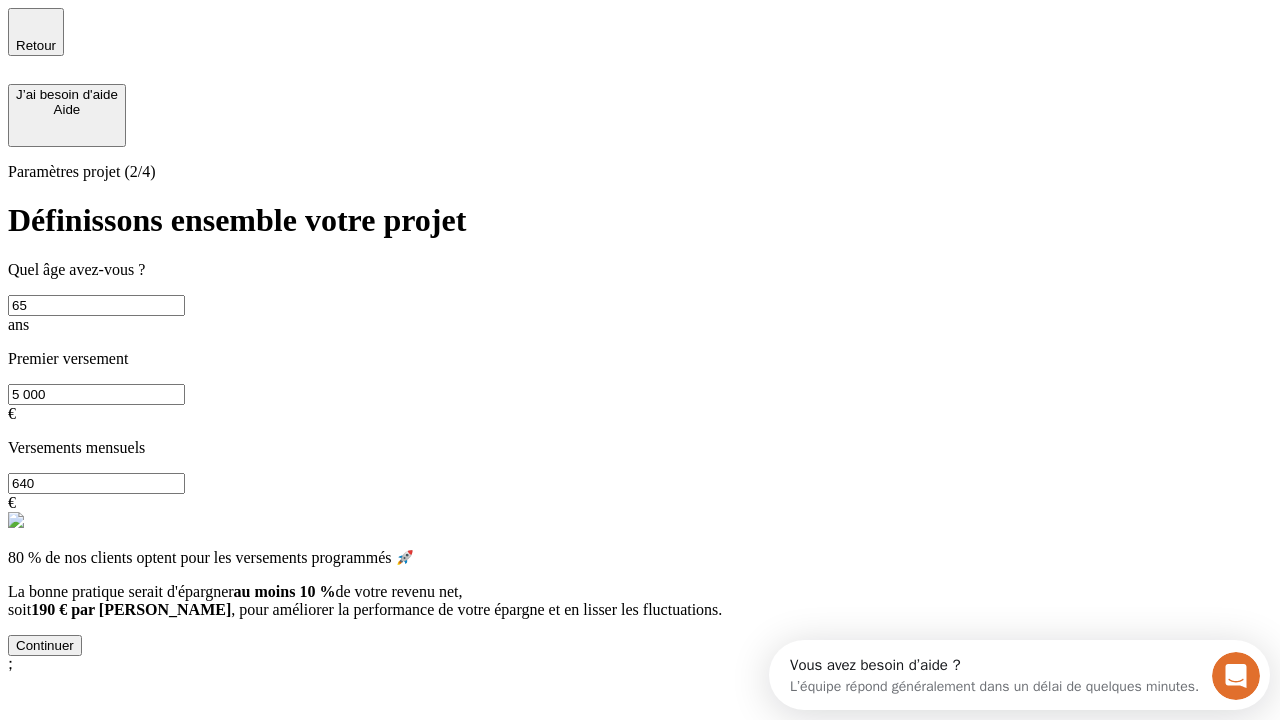 type on "640" 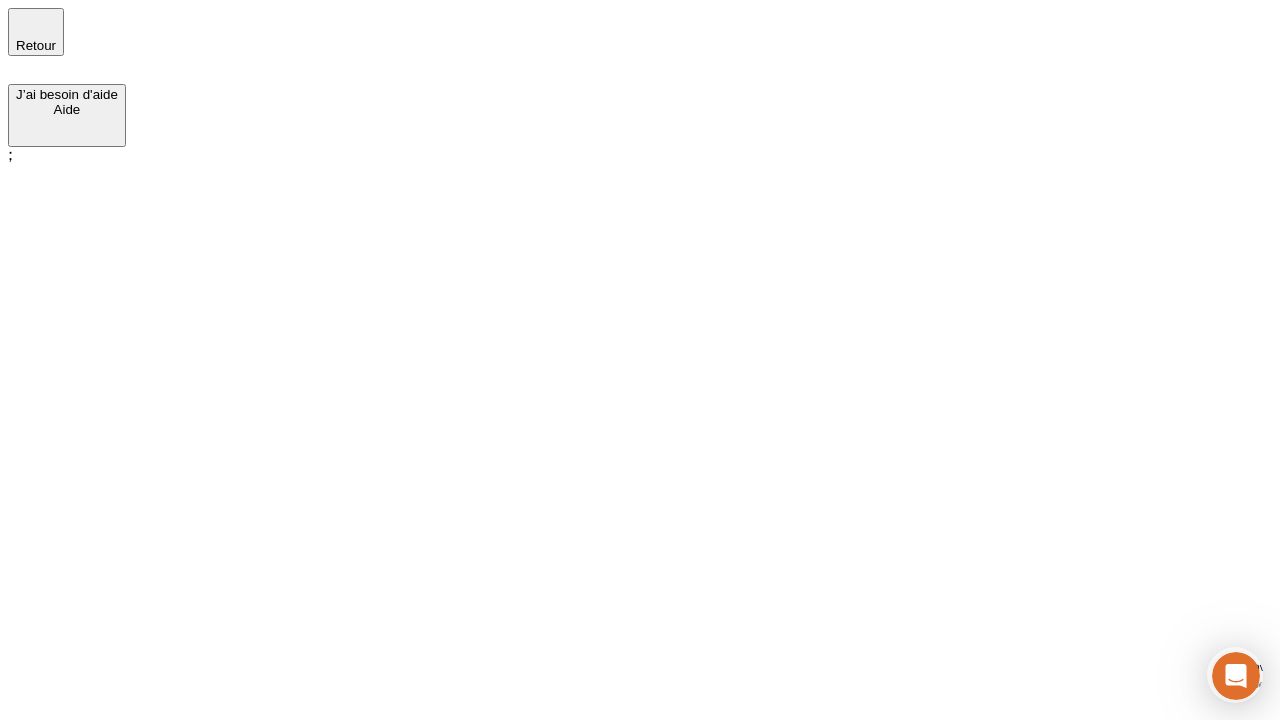 scroll, scrollTop: 0, scrollLeft: 0, axis: both 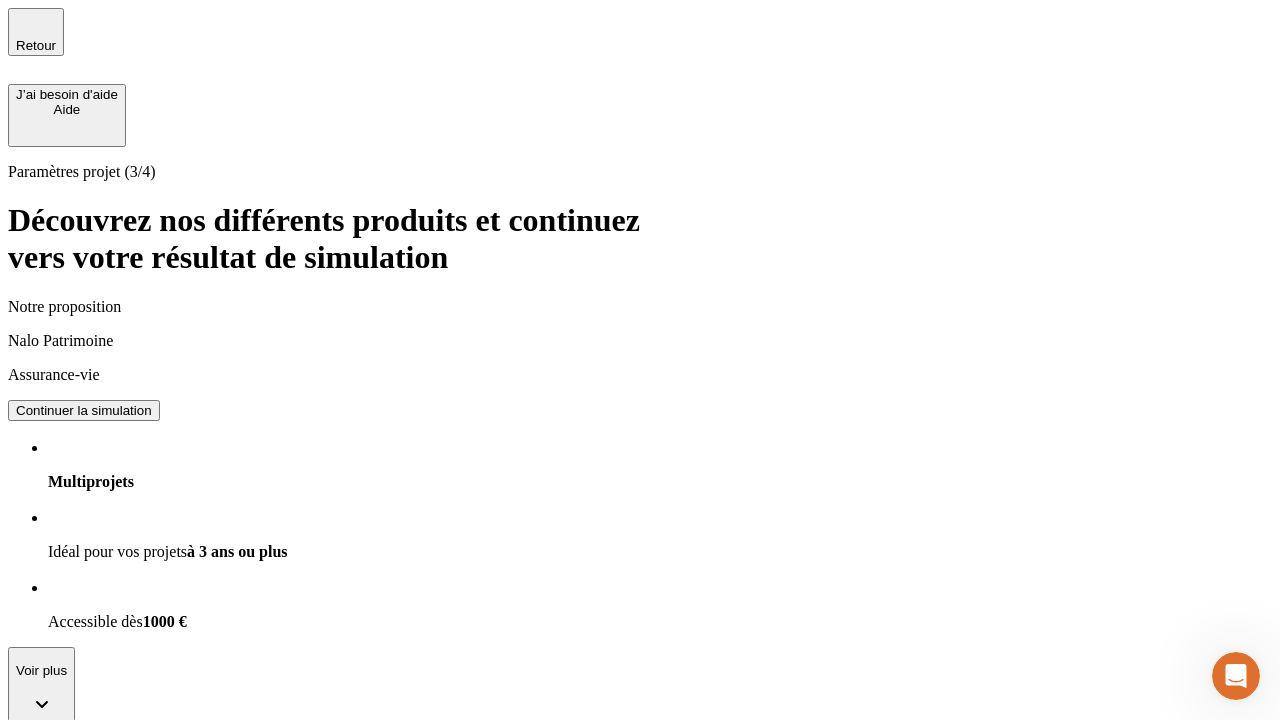 click on "Continuer la simulation" at bounding box center [84, 410] 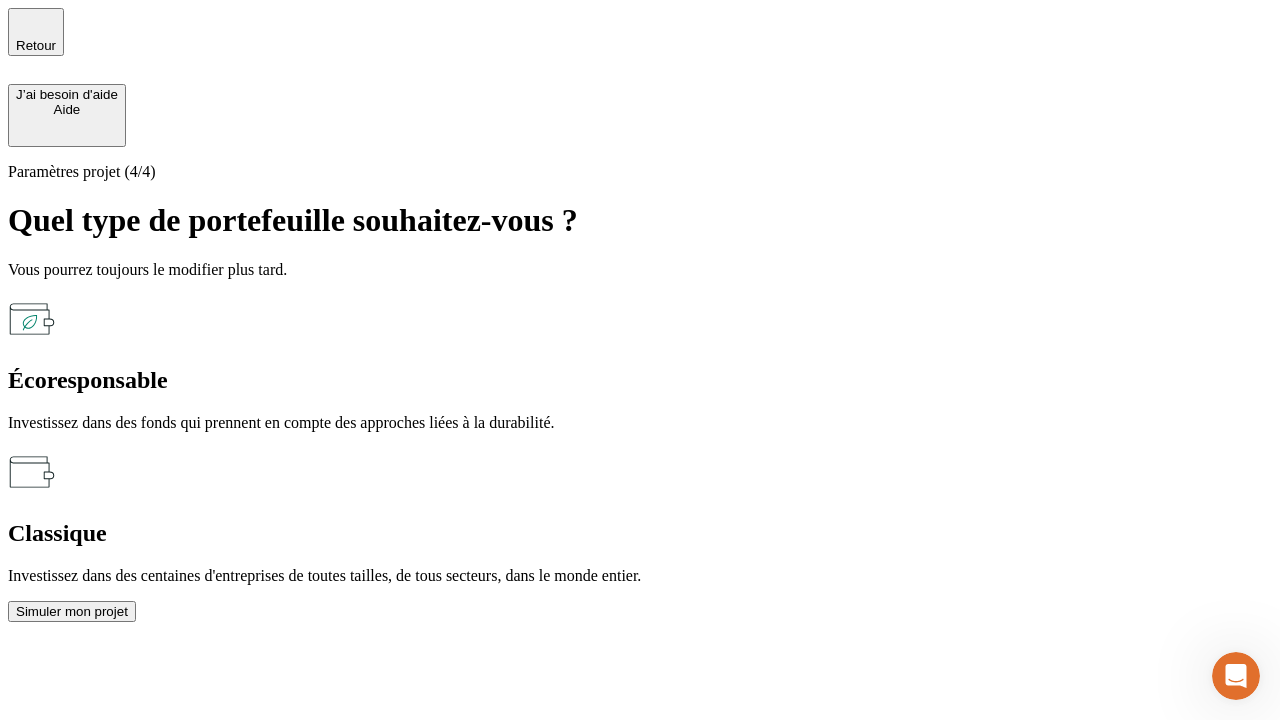click on "Écoresponsable" at bounding box center (640, 380) 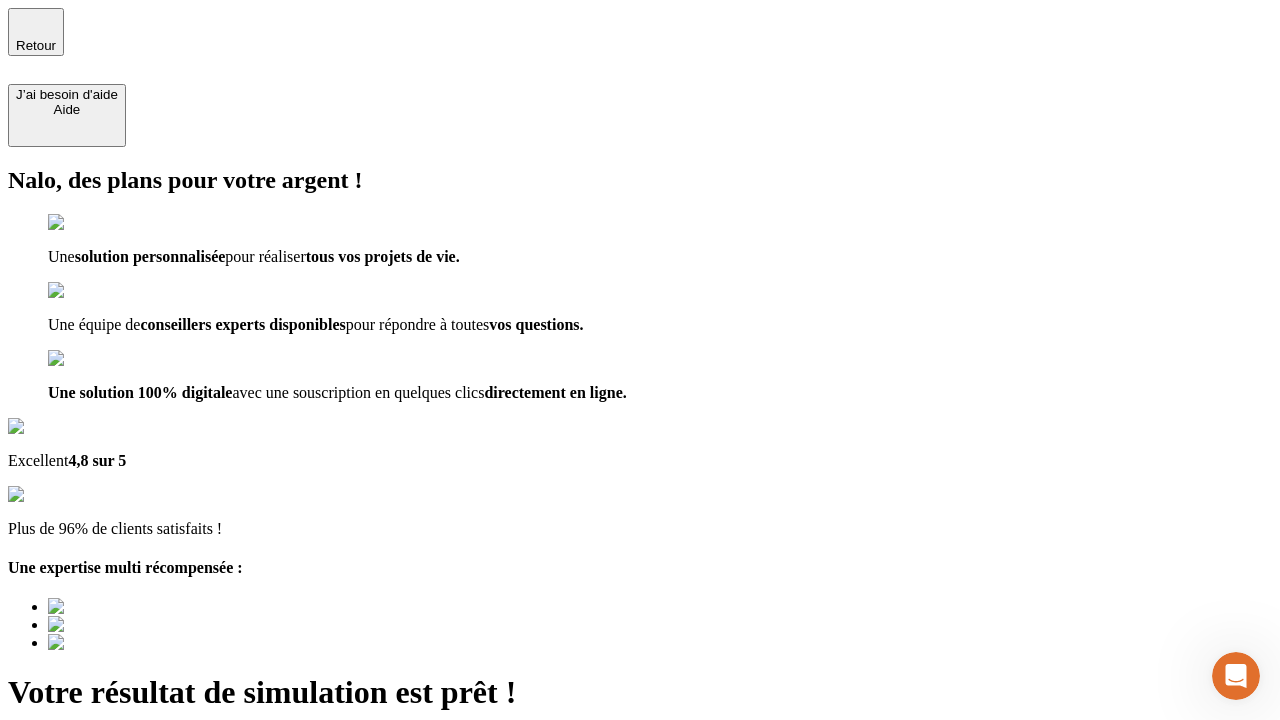 click on "Découvrir ma simulation" at bounding box center [87, 797] 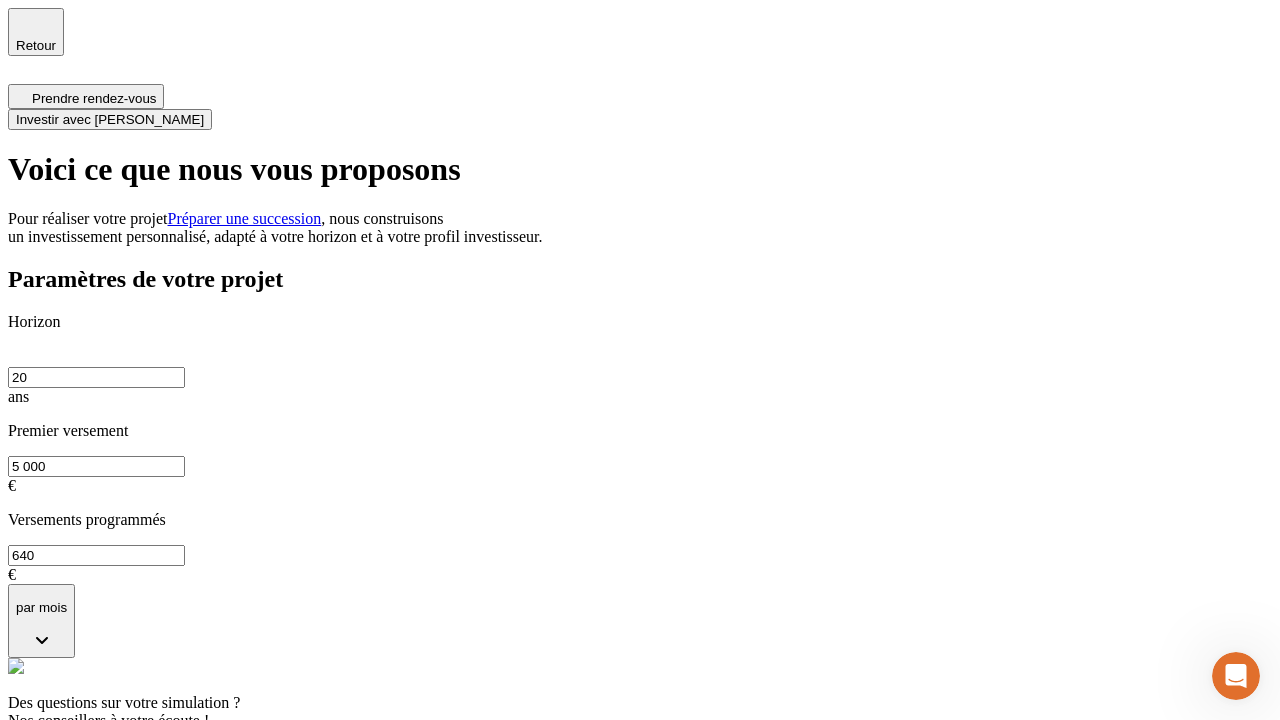 click on "Investir avec [PERSON_NAME]" at bounding box center [110, 119] 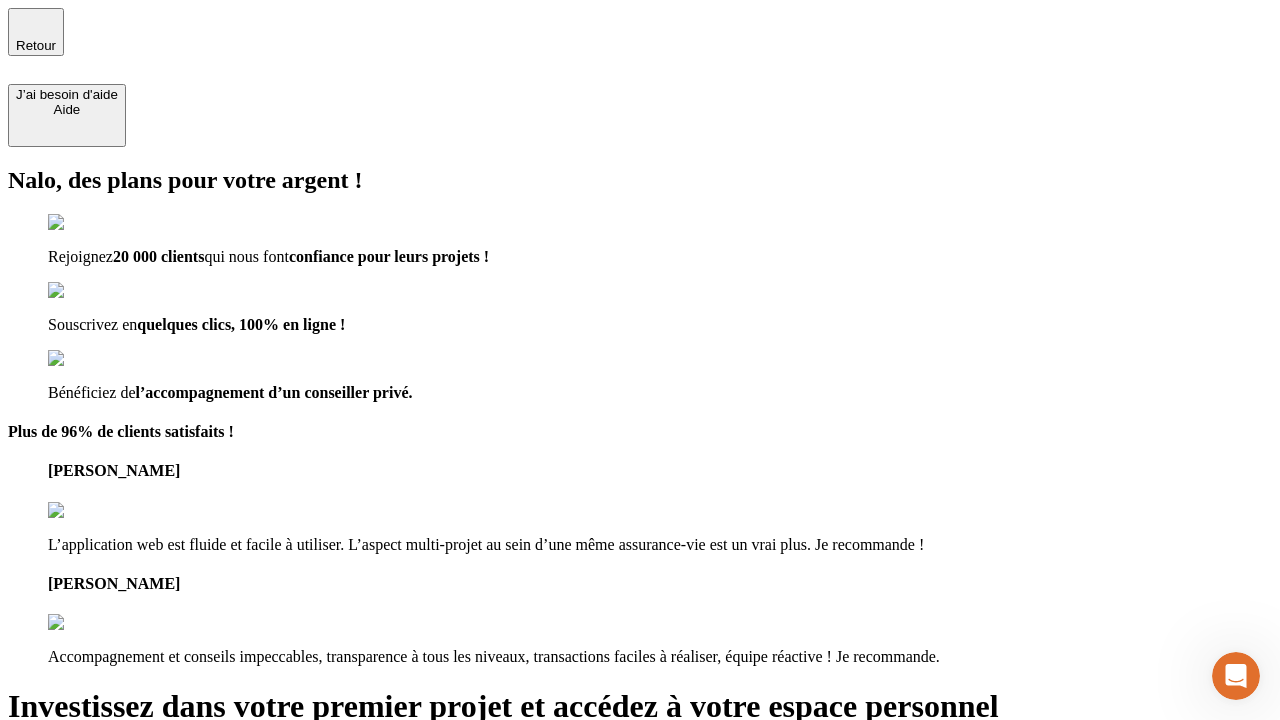 type on "[EMAIL_ADDRESS][DOMAIN_NAME]" 